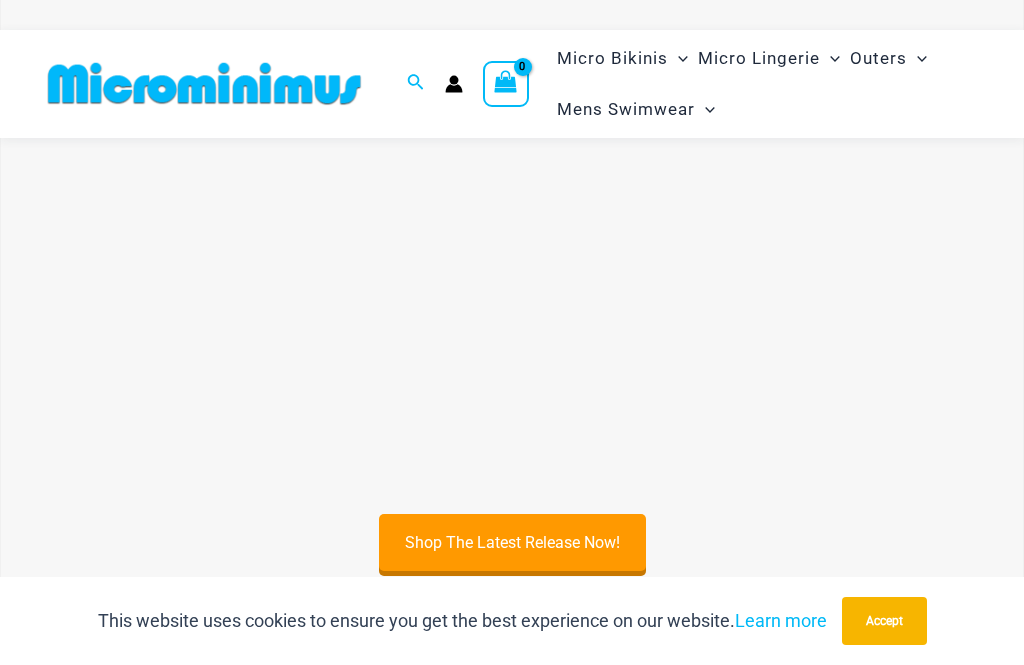 scroll, scrollTop: 424, scrollLeft: 0, axis: vertical 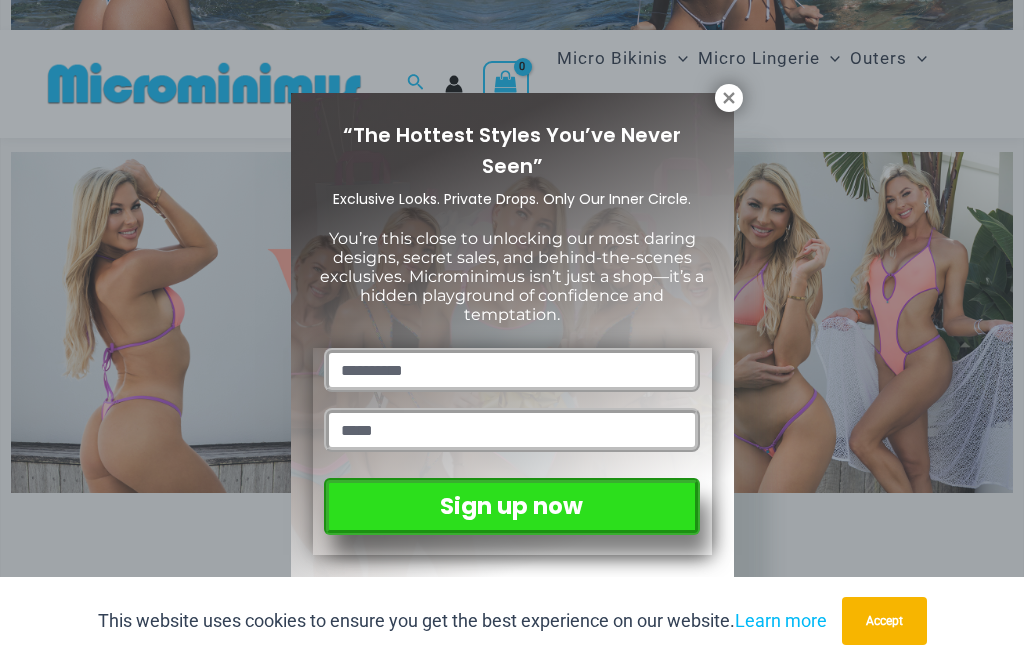 click 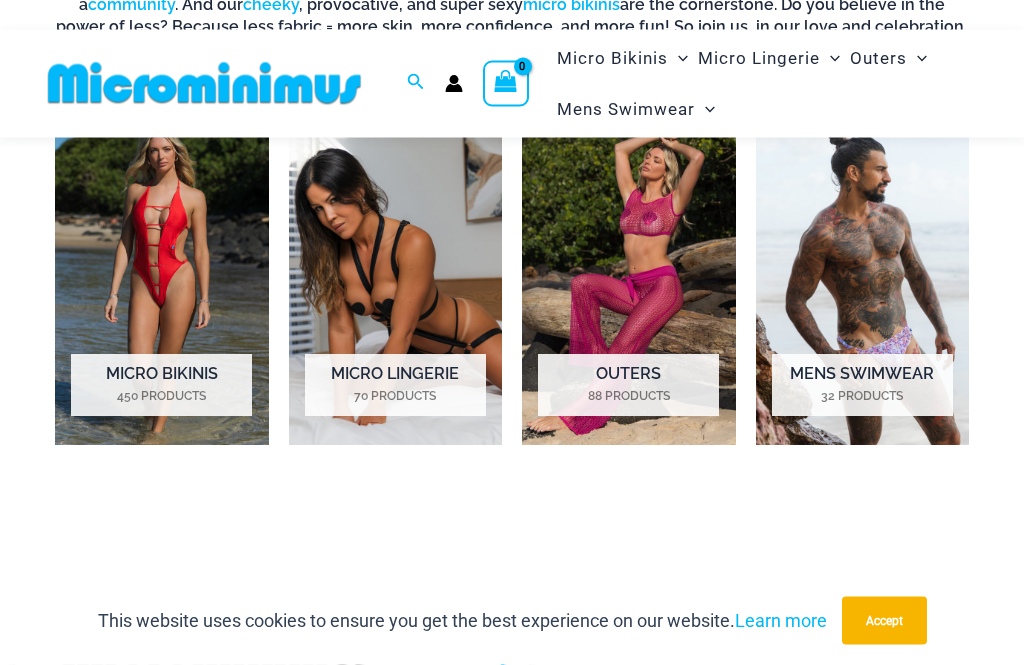scroll, scrollTop: 1213, scrollLeft: 0, axis: vertical 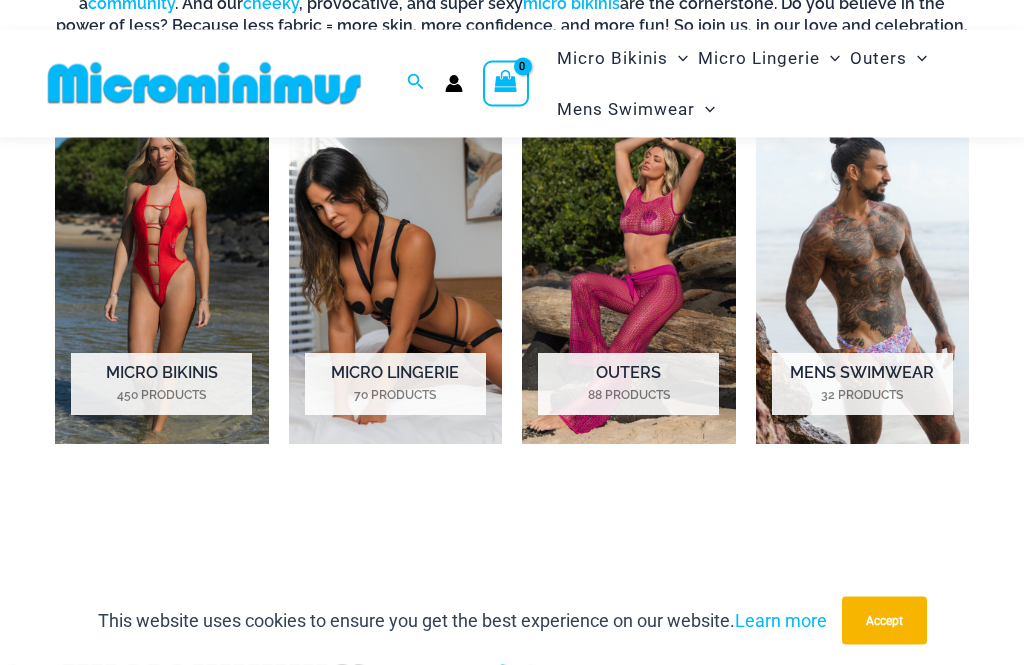 click on "Mens Swimwear 32 Products" at bounding box center (862, 385) 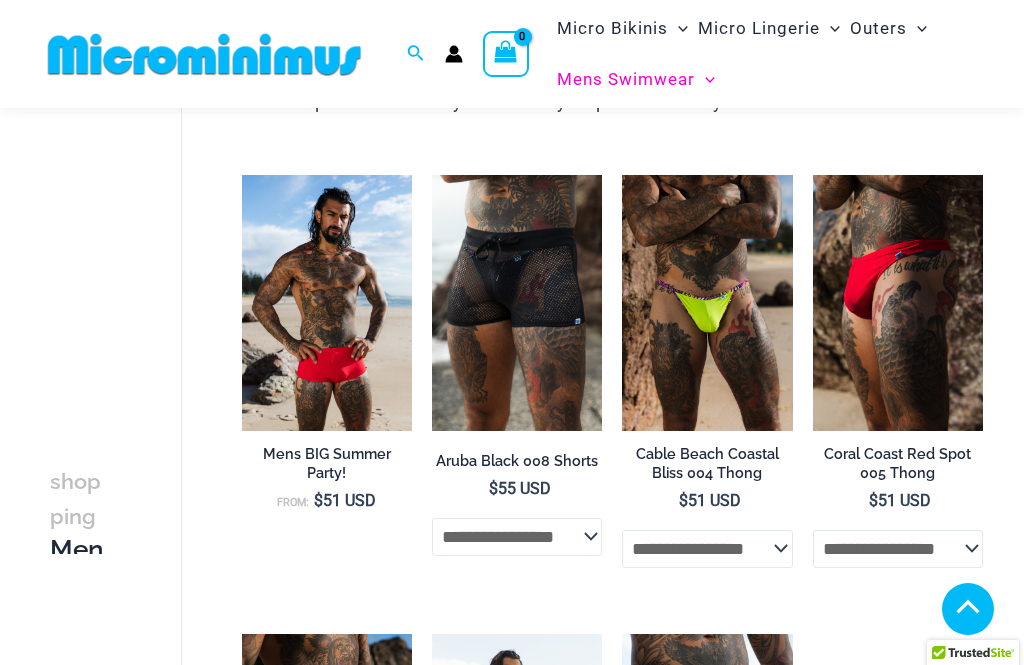 scroll, scrollTop: 321, scrollLeft: 0, axis: vertical 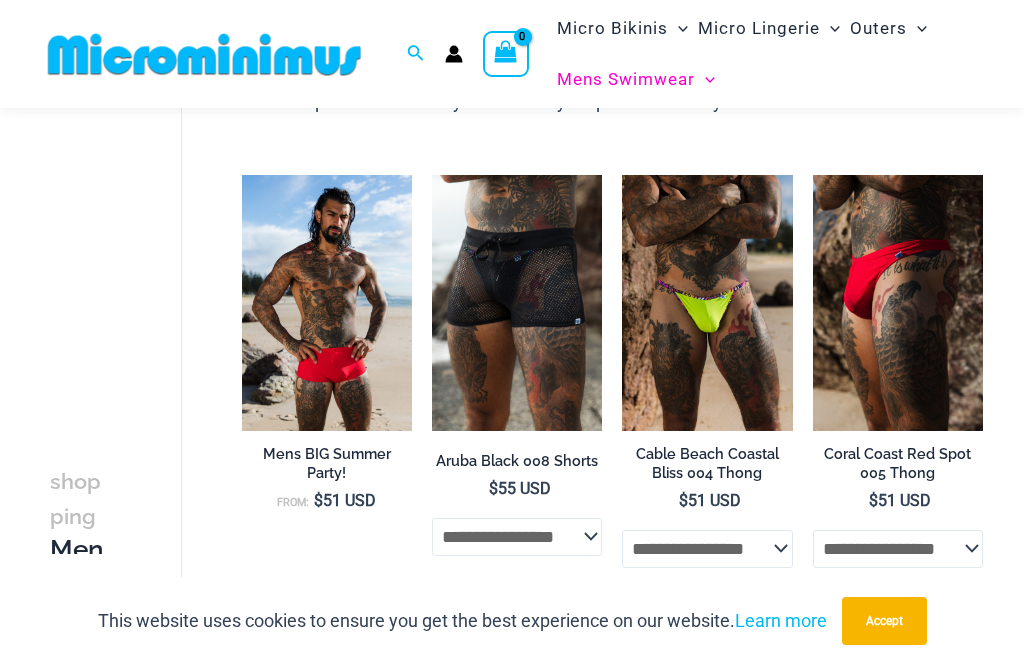 click at bounding box center [242, 175] 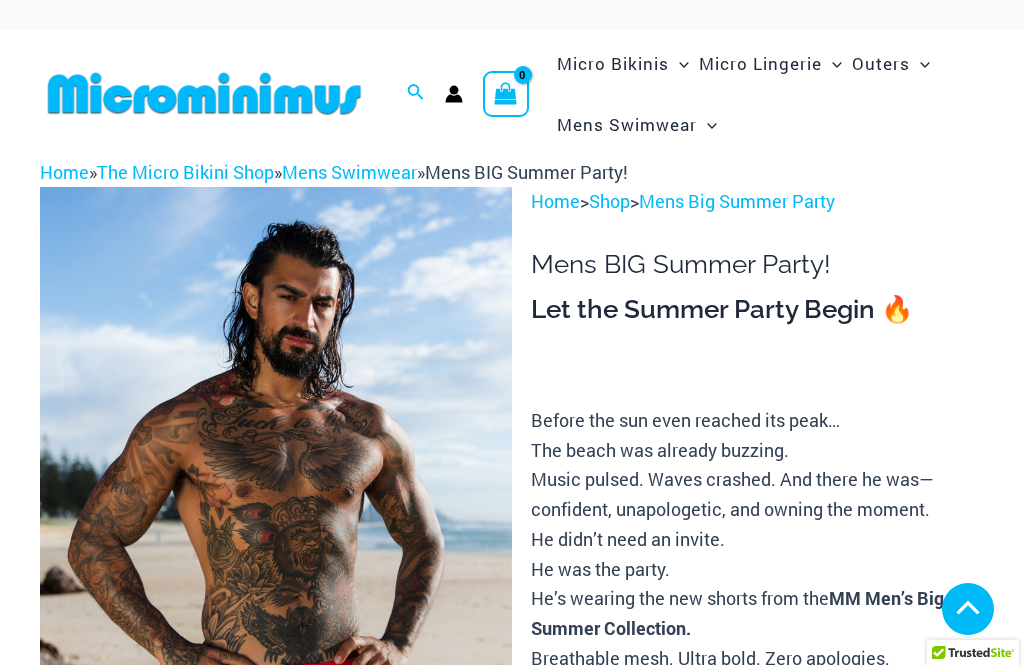 scroll, scrollTop: 369, scrollLeft: 0, axis: vertical 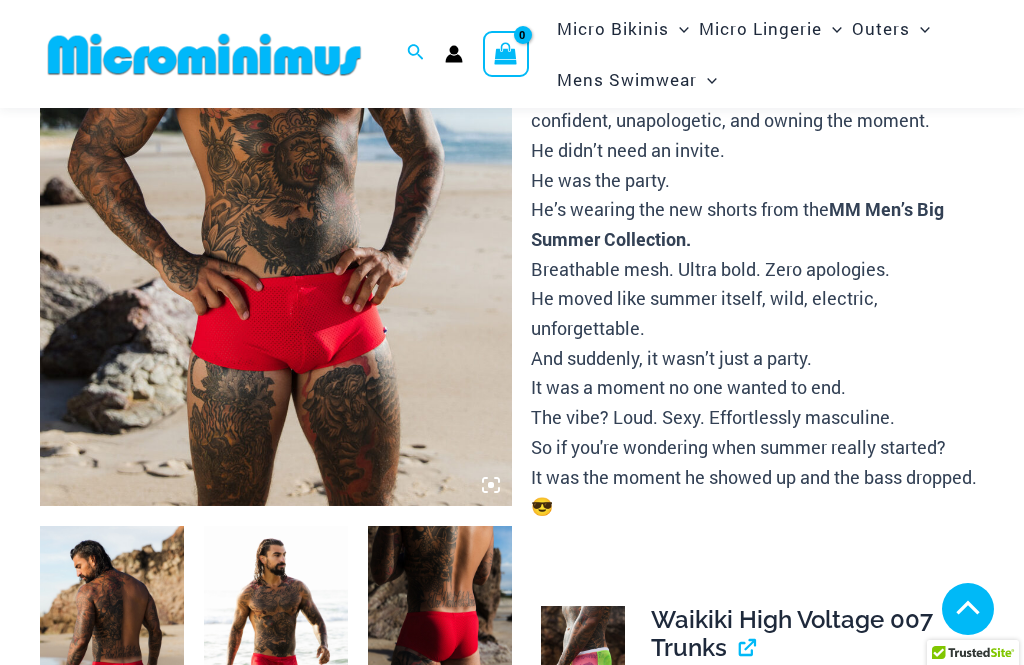 click at bounding box center [440, 634] 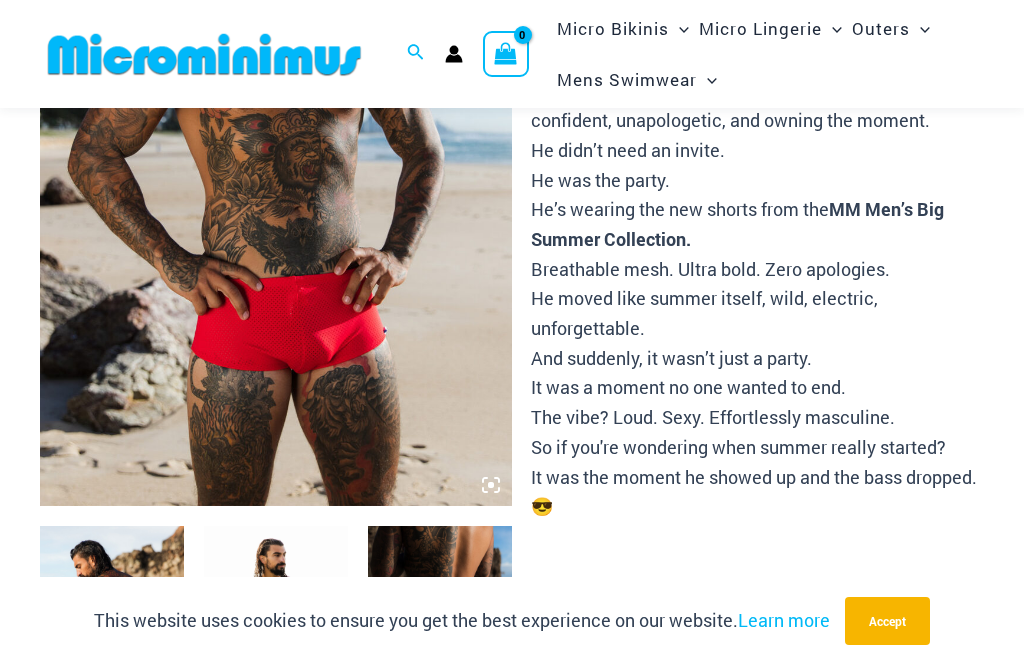 click at bounding box center [440, 634] 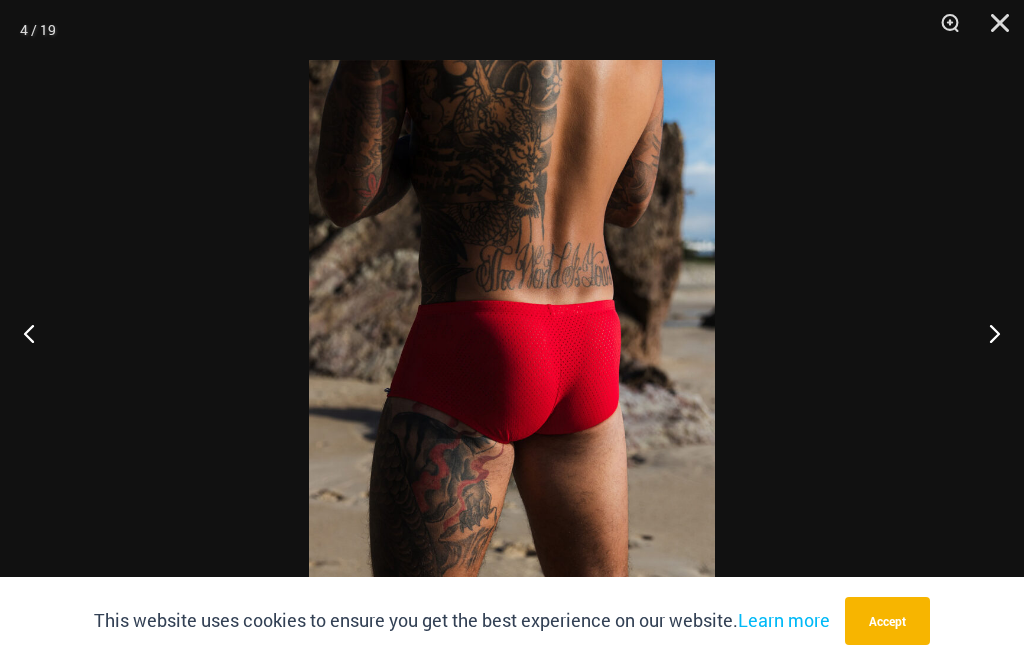 click at bounding box center (37, 333) 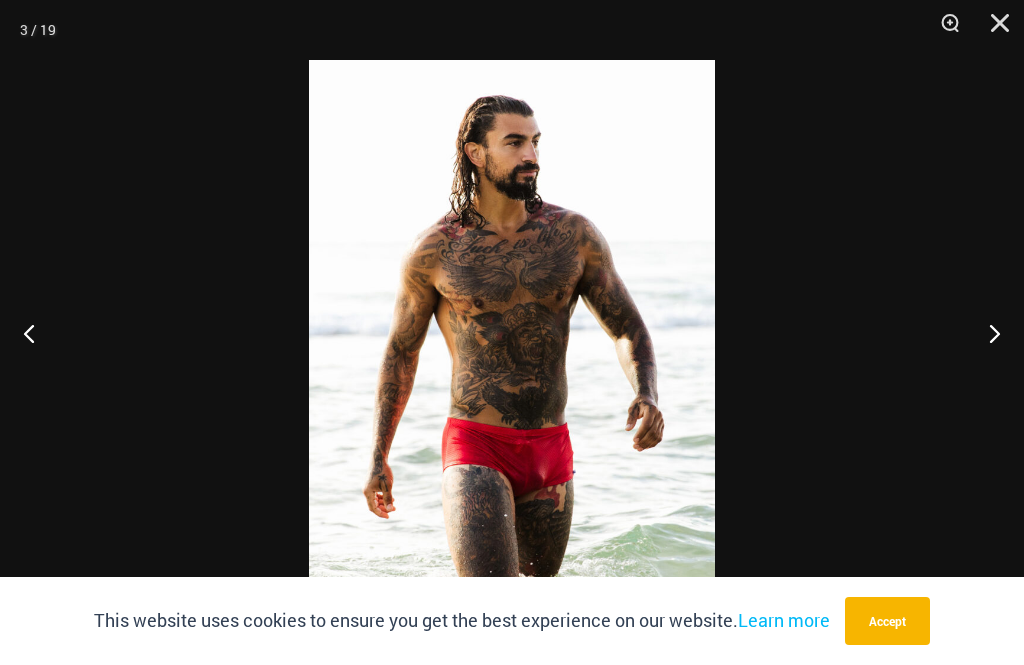 click at bounding box center [993, 30] 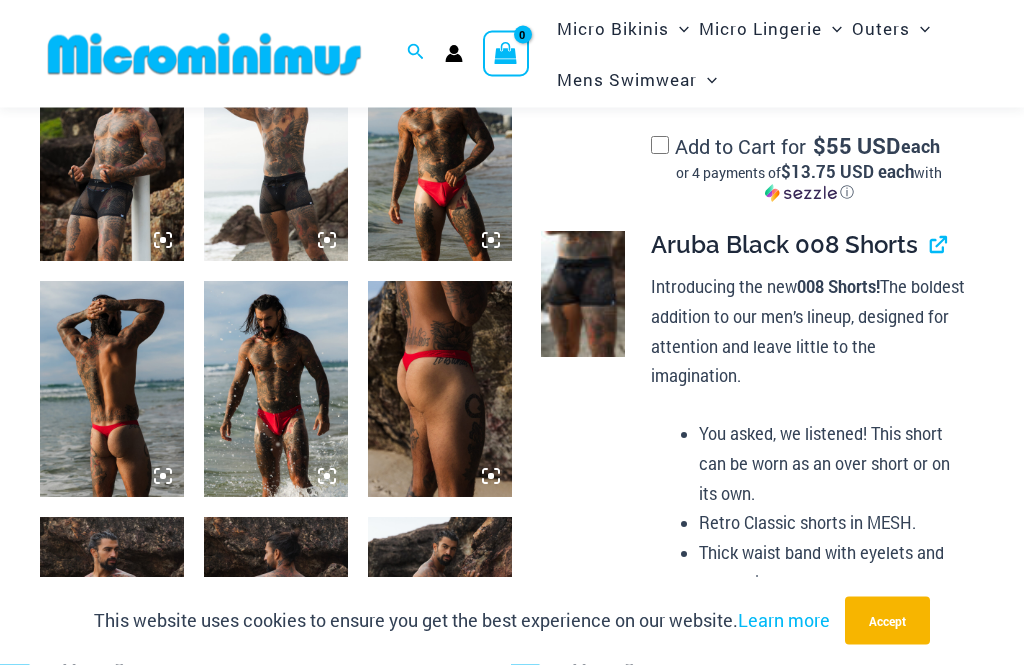 scroll, scrollTop: 1537, scrollLeft: 0, axis: vertical 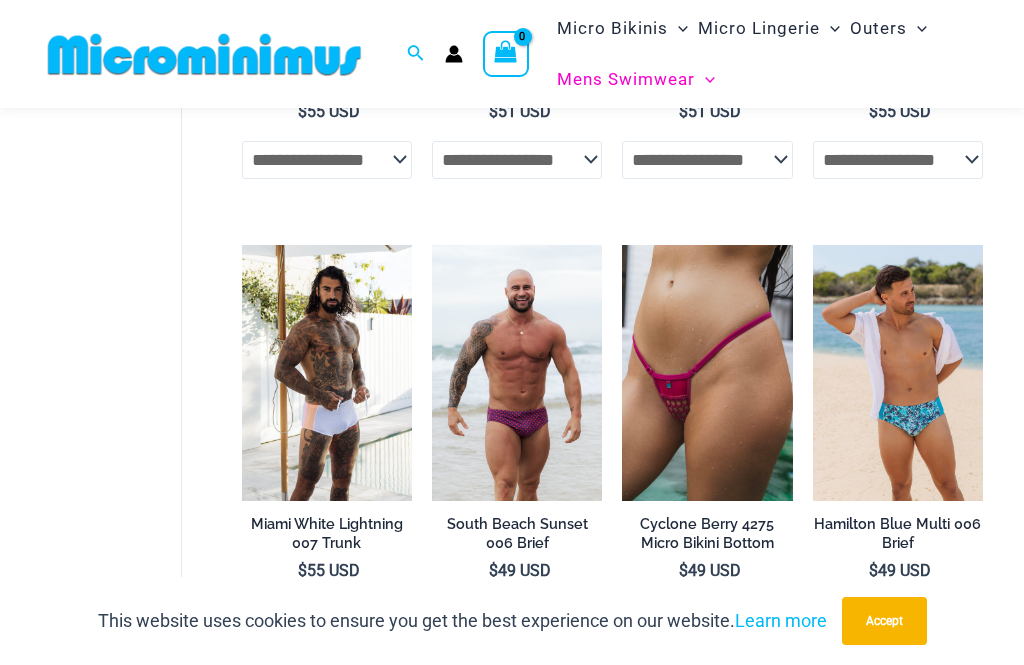 click on "Cyclone Berry 4275 Micro Bikini Bottom" at bounding box center (707, 533) 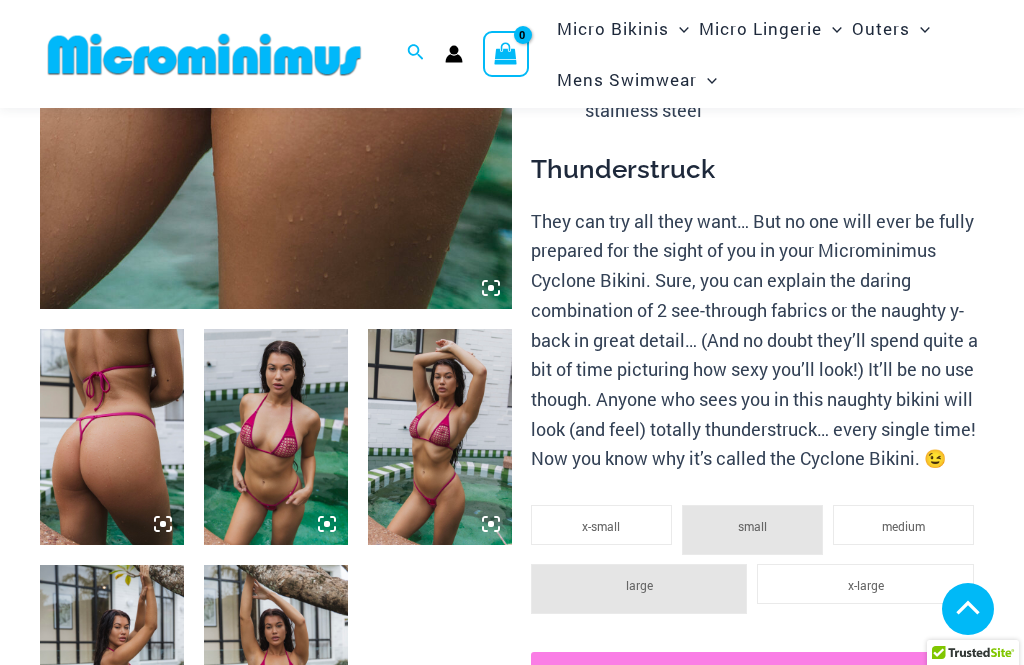 click at bounding box center (276, 437) 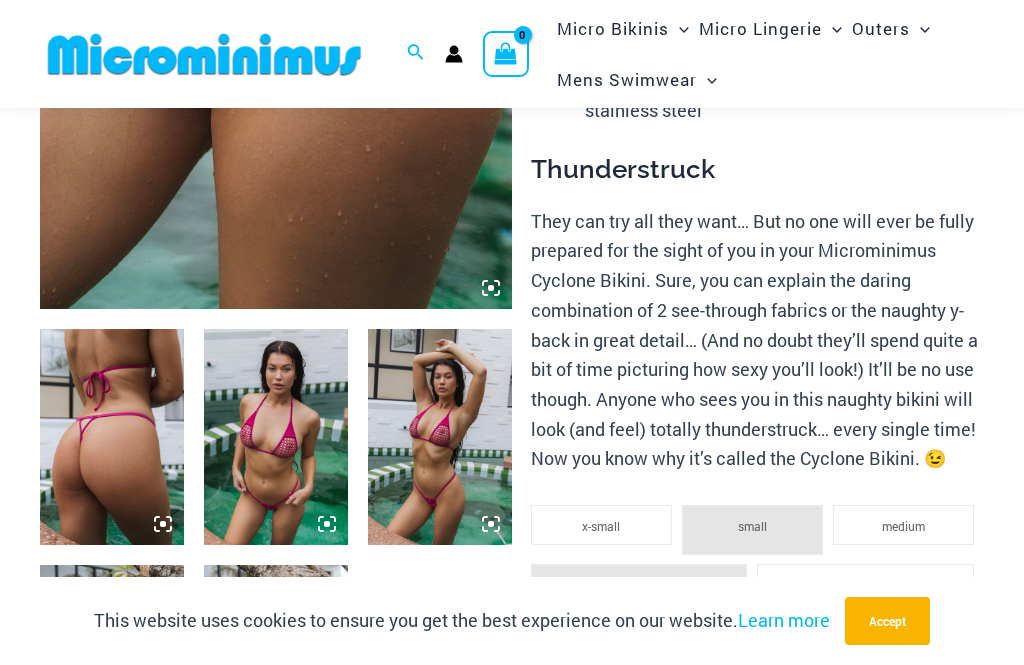 scroll, scrollTop: 574, scrollLeft: 0, axis: vertical 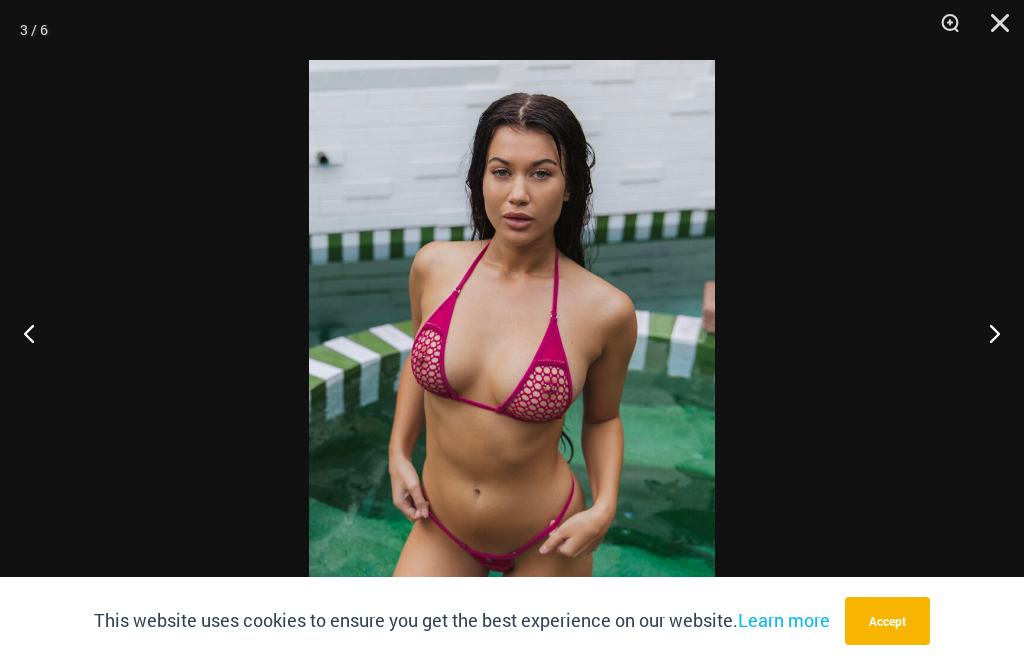 click at bounding box center [993, 30] 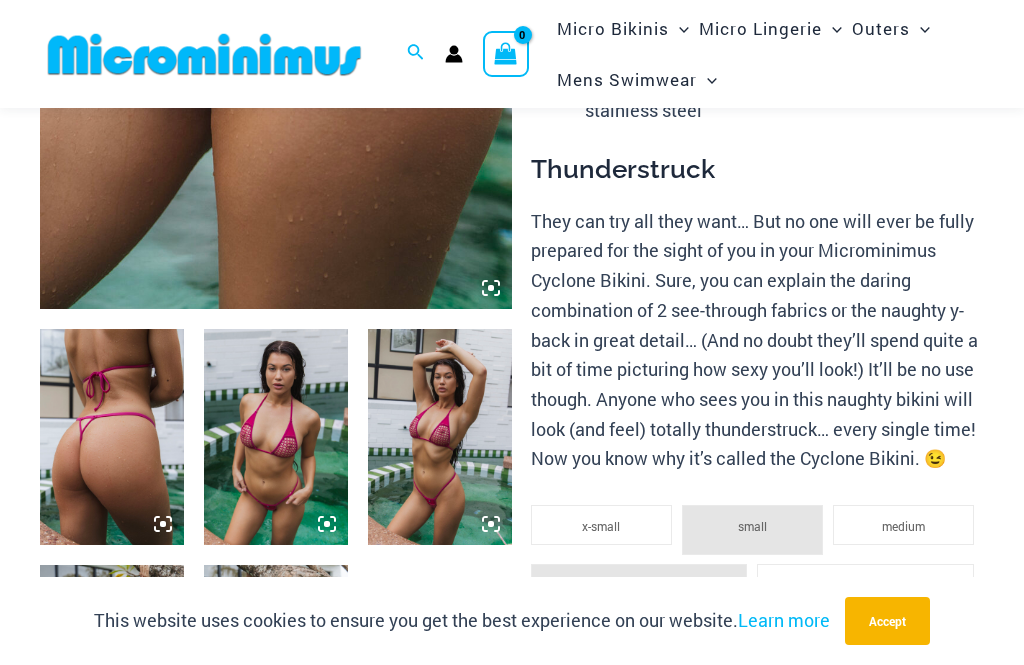 click on "Bikini Bottoms" at bounding box center (-17133, 236) 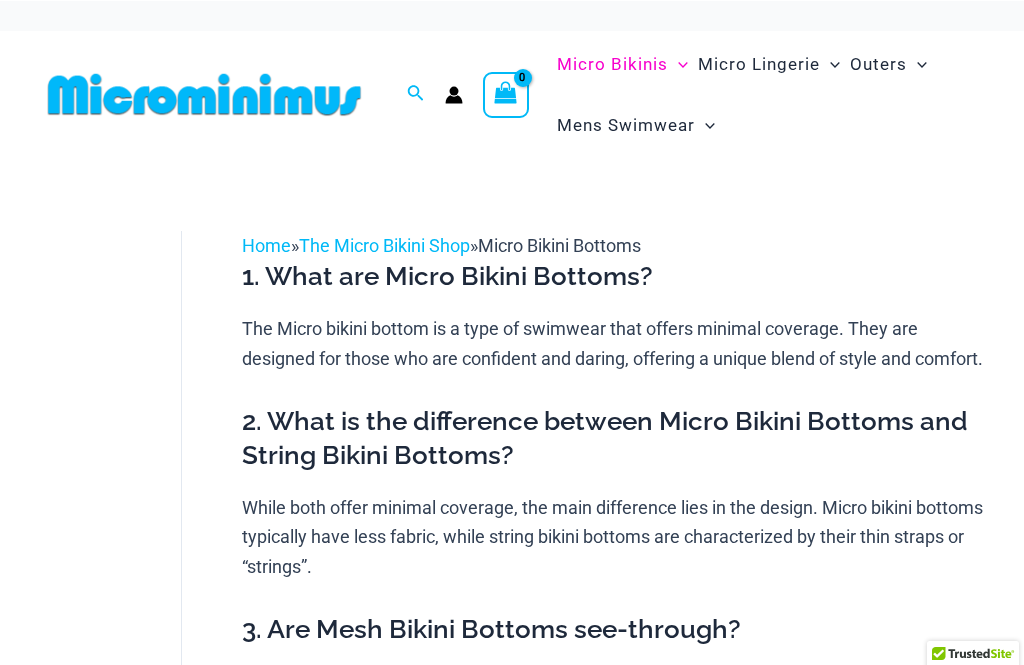 scroll, scrollTop: 0, scrollLeft: 0, axis: both 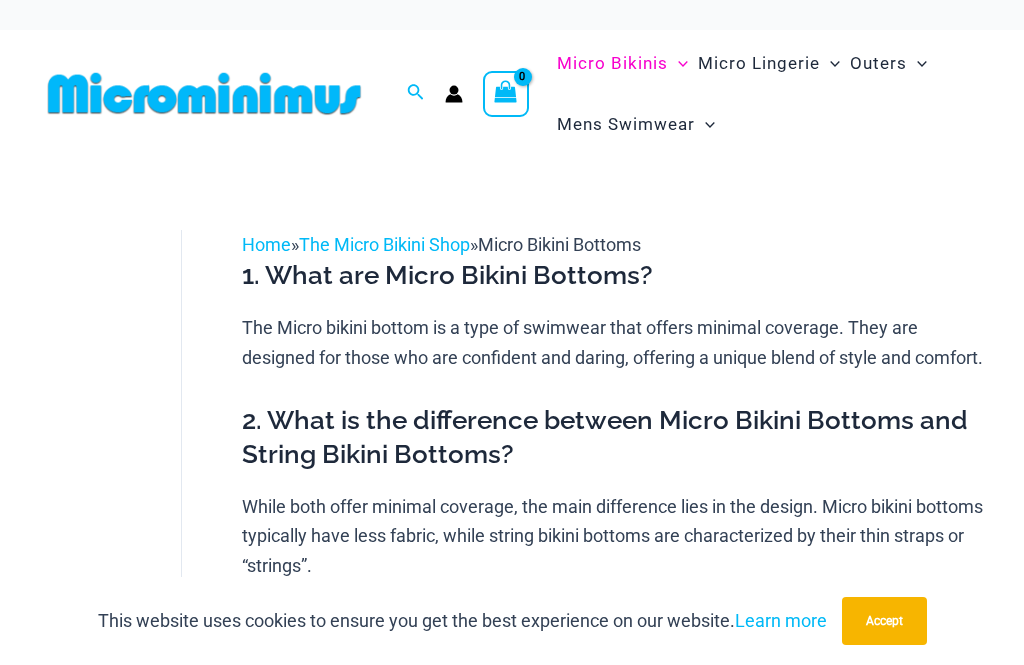 click on "Accept" at bounding box center (884, 621) 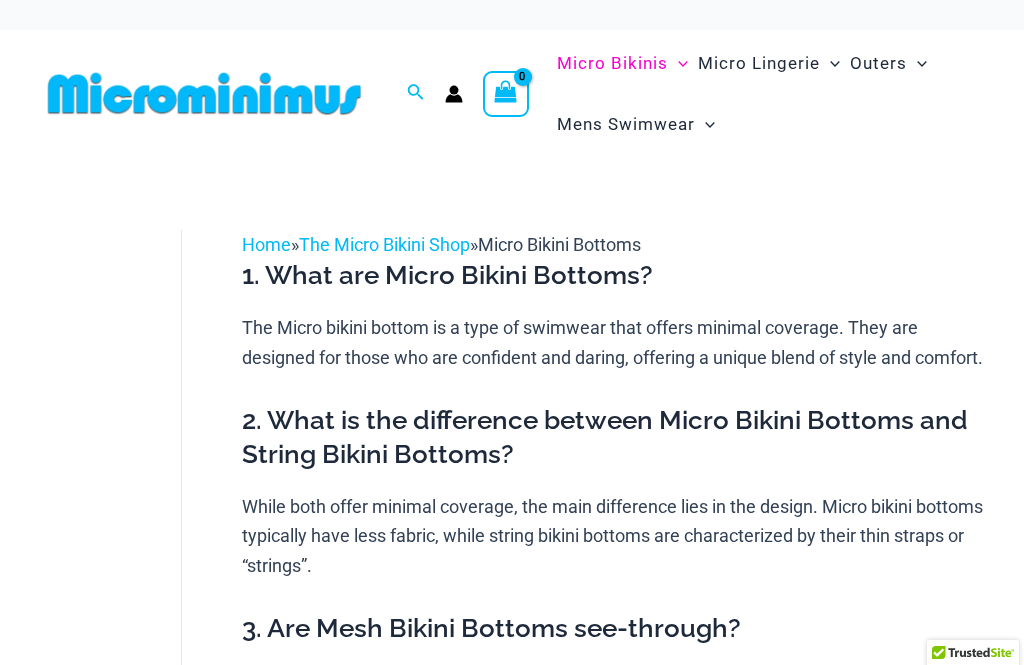 click at bounding box center [204, 93] 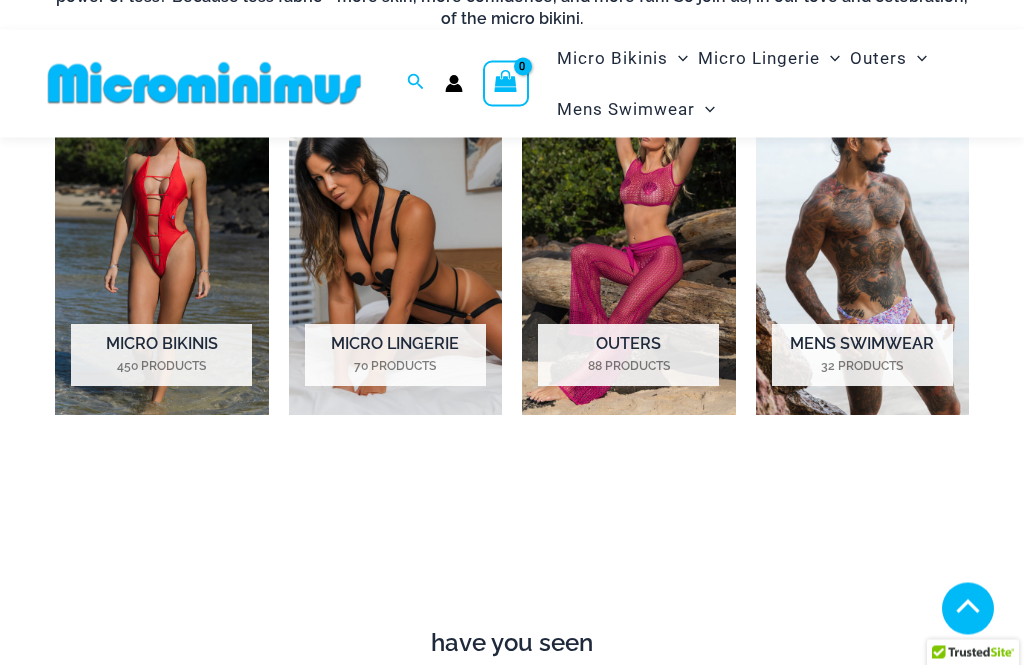 scroll, scrollTop: 1243, scrollLeft: 0, axis: vertical 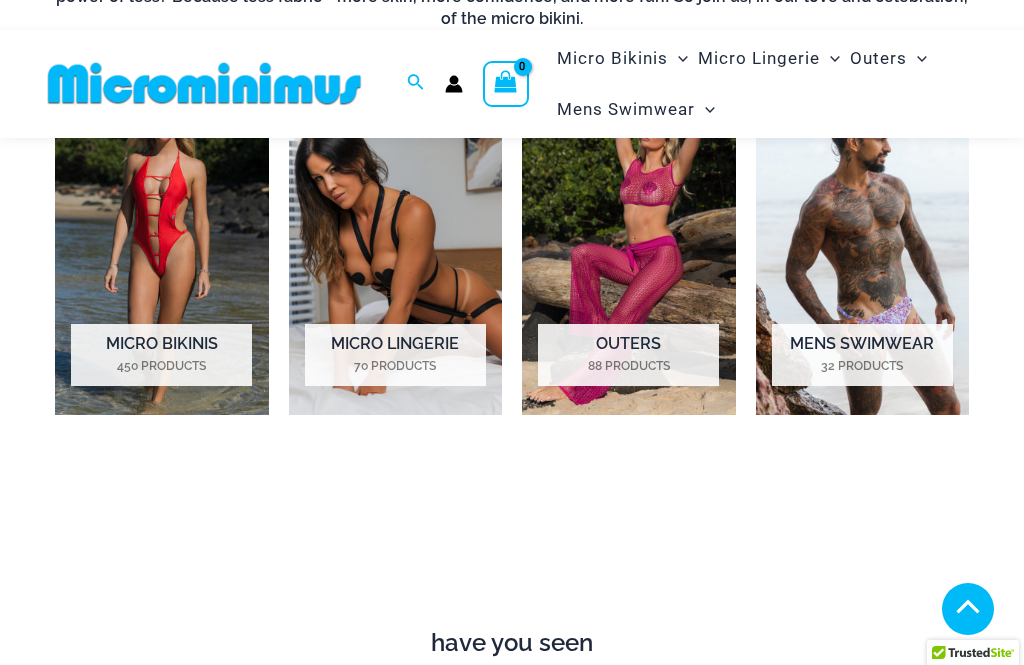 click on "Micro Bikinis 450 Products" at bounding box center [161, 355] 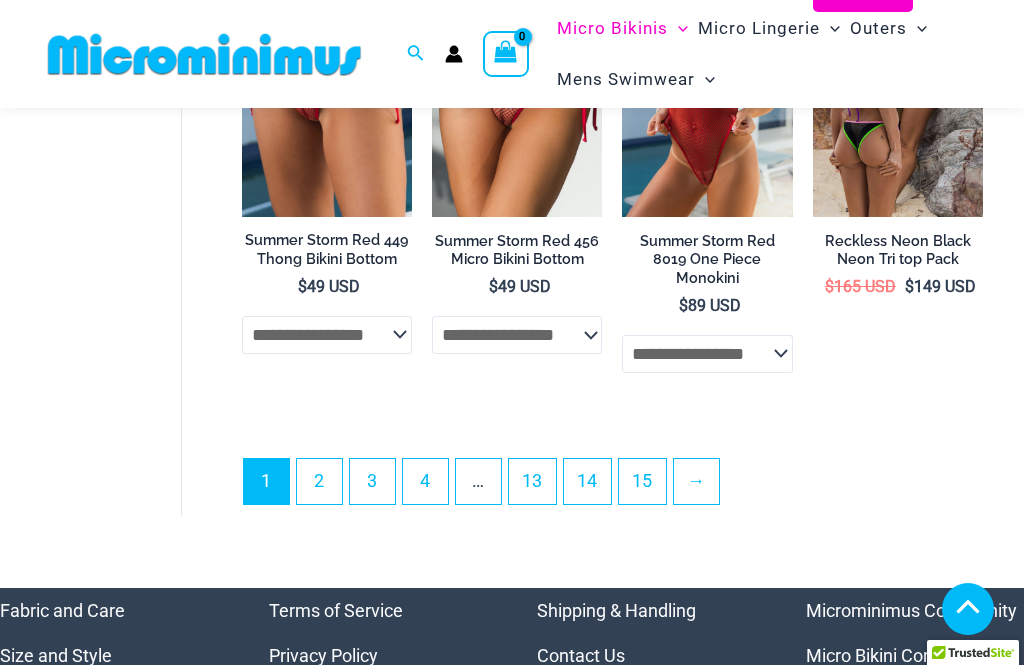 scroll, scrollTop: 4153, scrollLeft: 0, axis: vertical 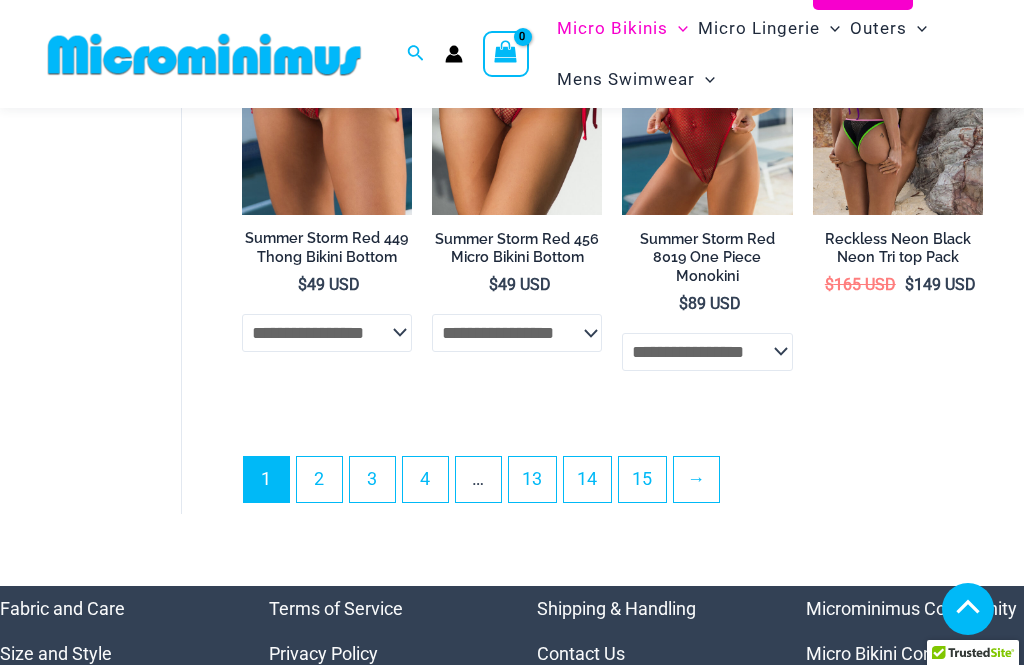 click on "2" at bounding box center [319, 479] 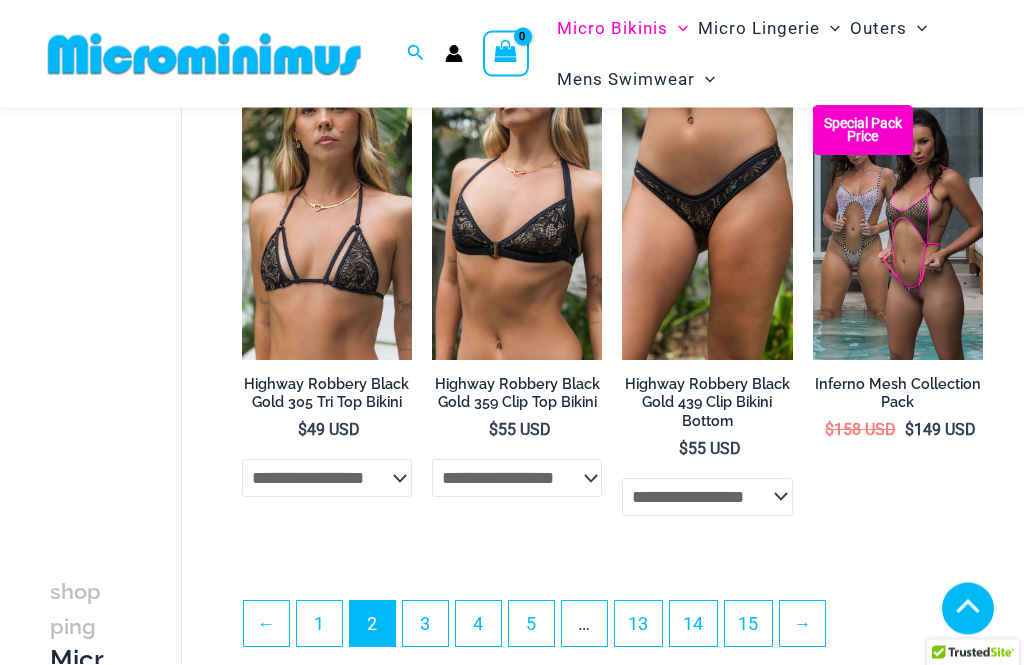 scroll, scrollTop: 3431, scrollLeft: 0, axis: vertical 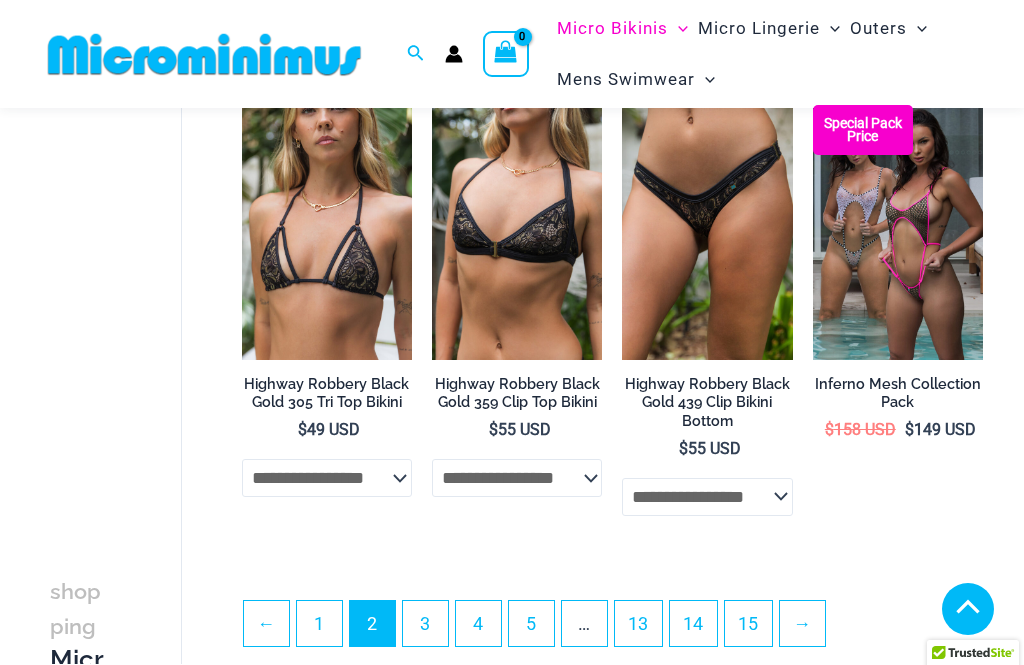 click on "3" at bounding box center (425, 623) 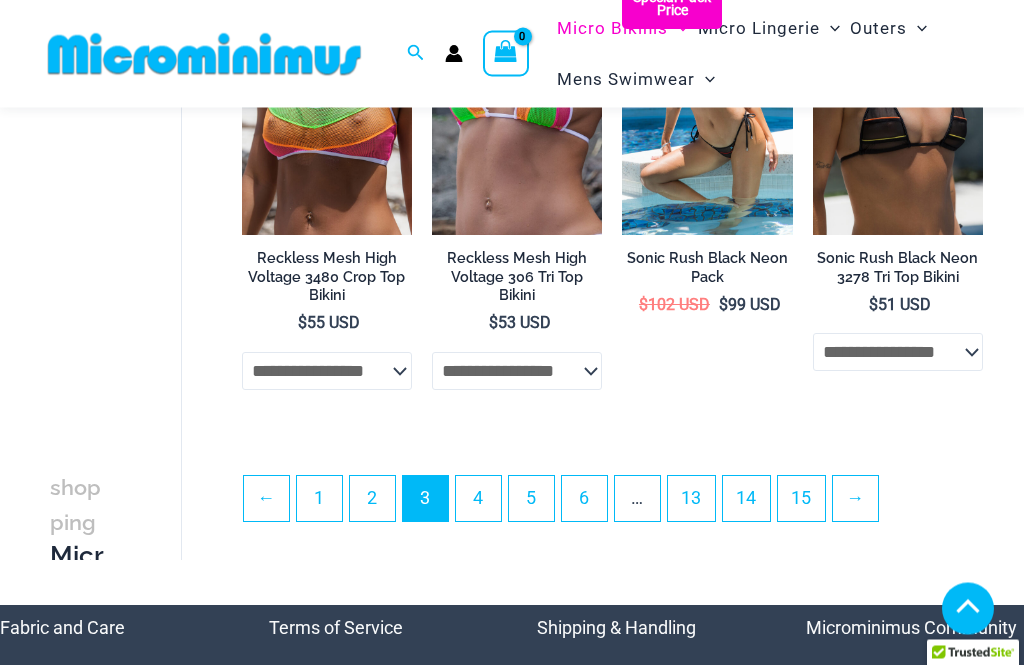 scroll, scrollTop: 3586, scrollLeft: 0, axis: vertical 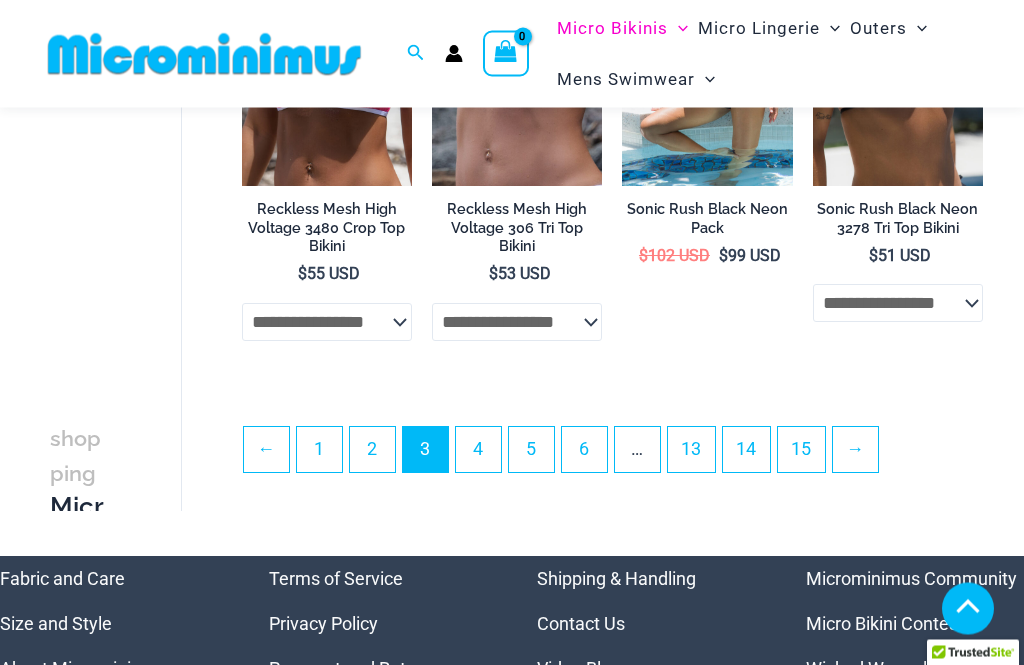 click on "→" at bounding box center [855, 450] 